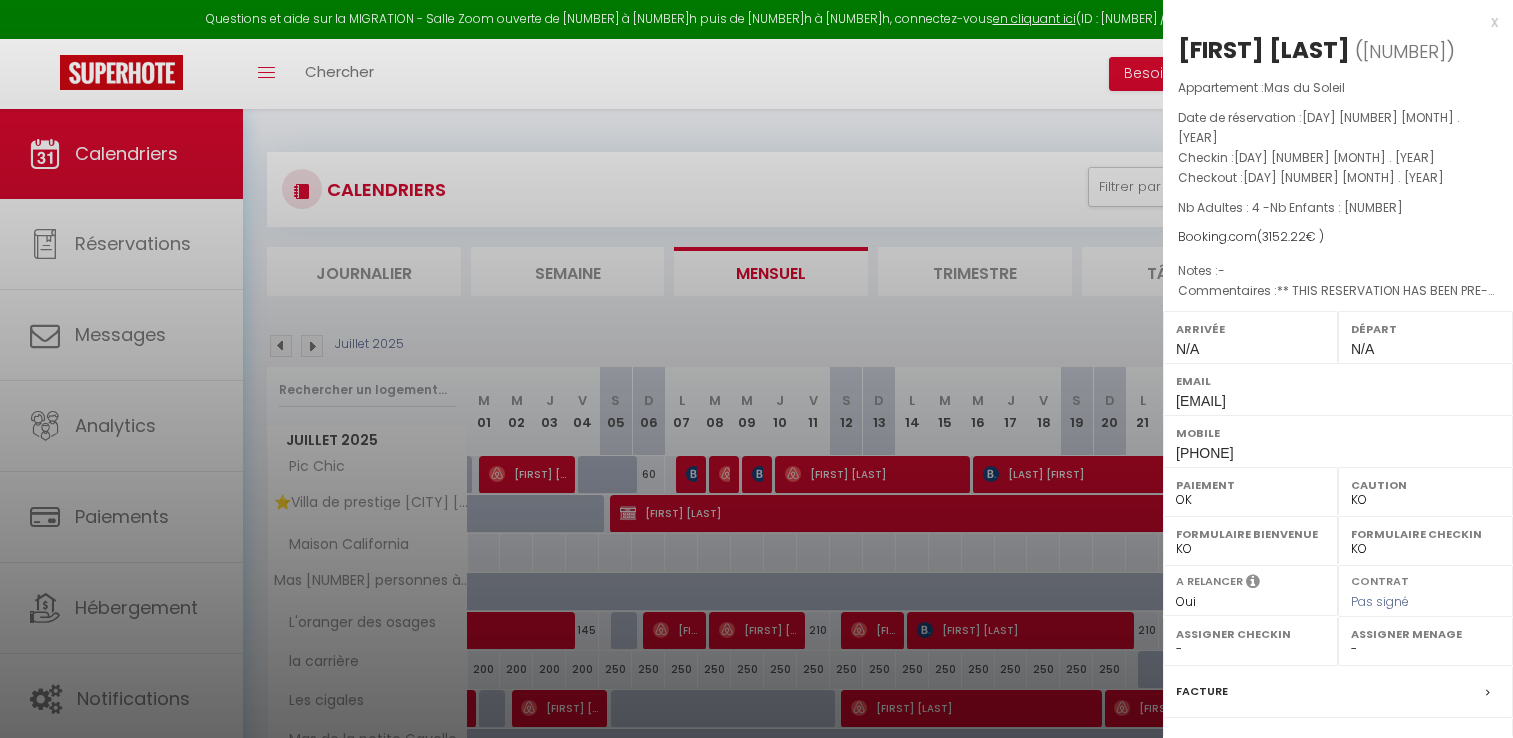 select on "KO" 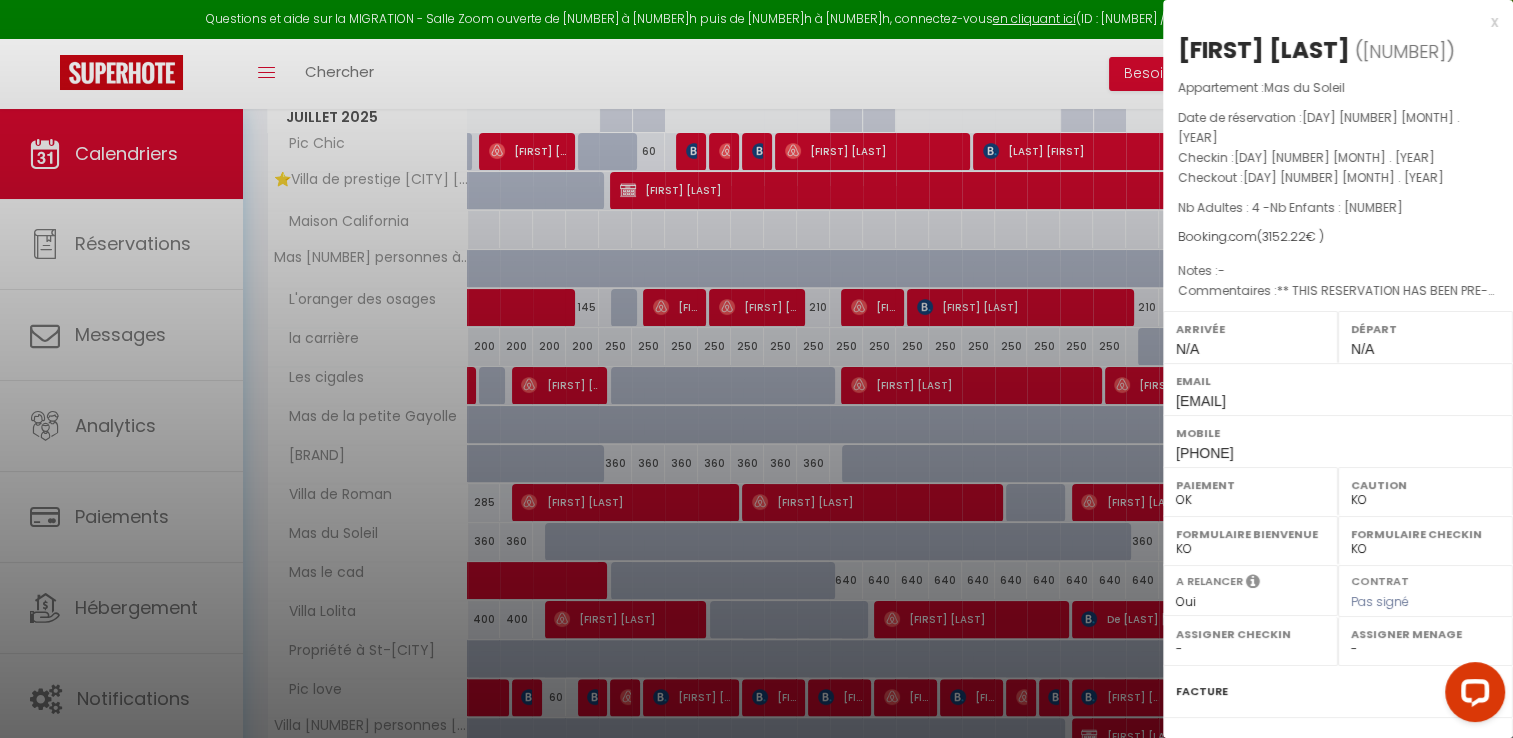 scroll, scrollTop: 0, scrollLeft: 0, axis: both 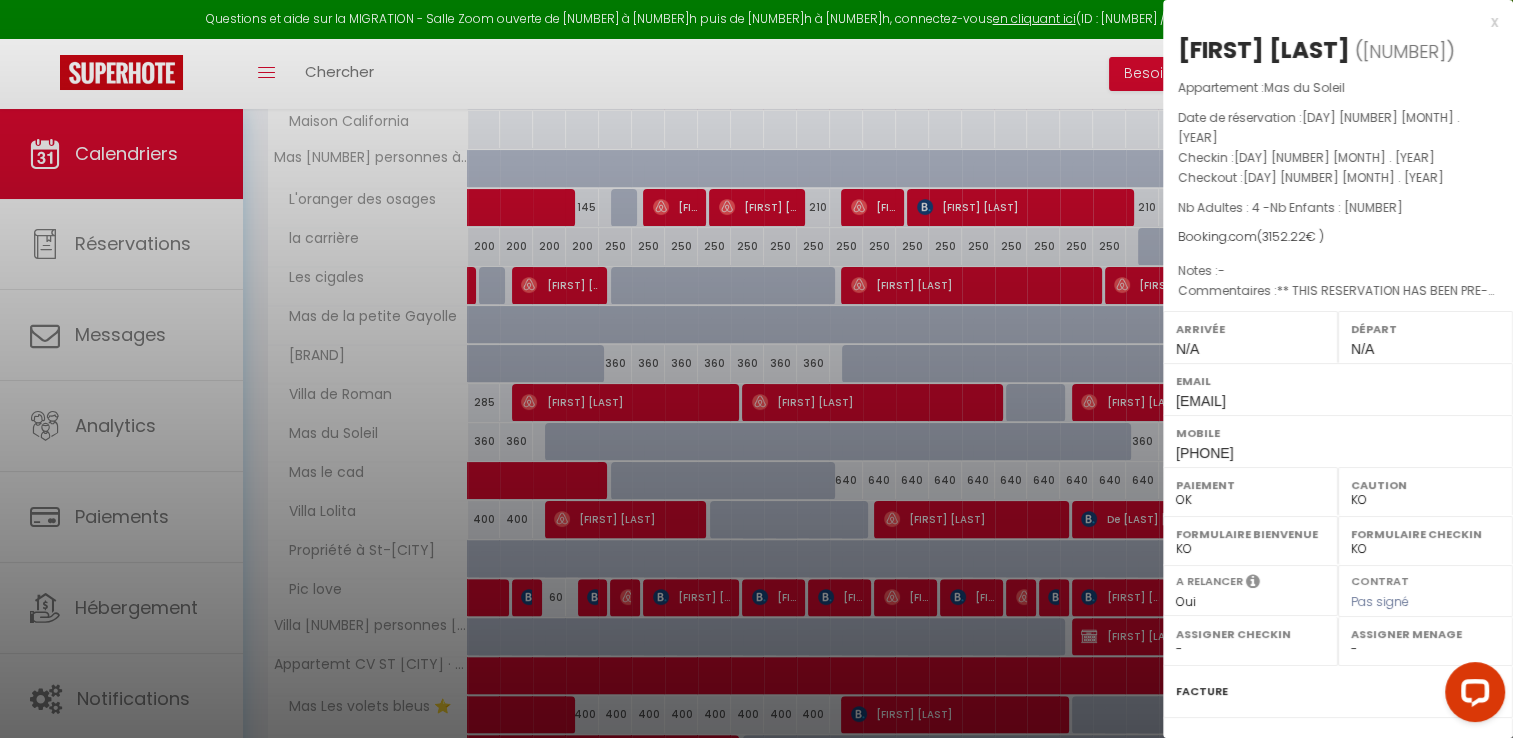 drag, startPoint x: 412, startPoint y: 405, endPoint x: 380, endPoint y: 360, distance: 55.21775 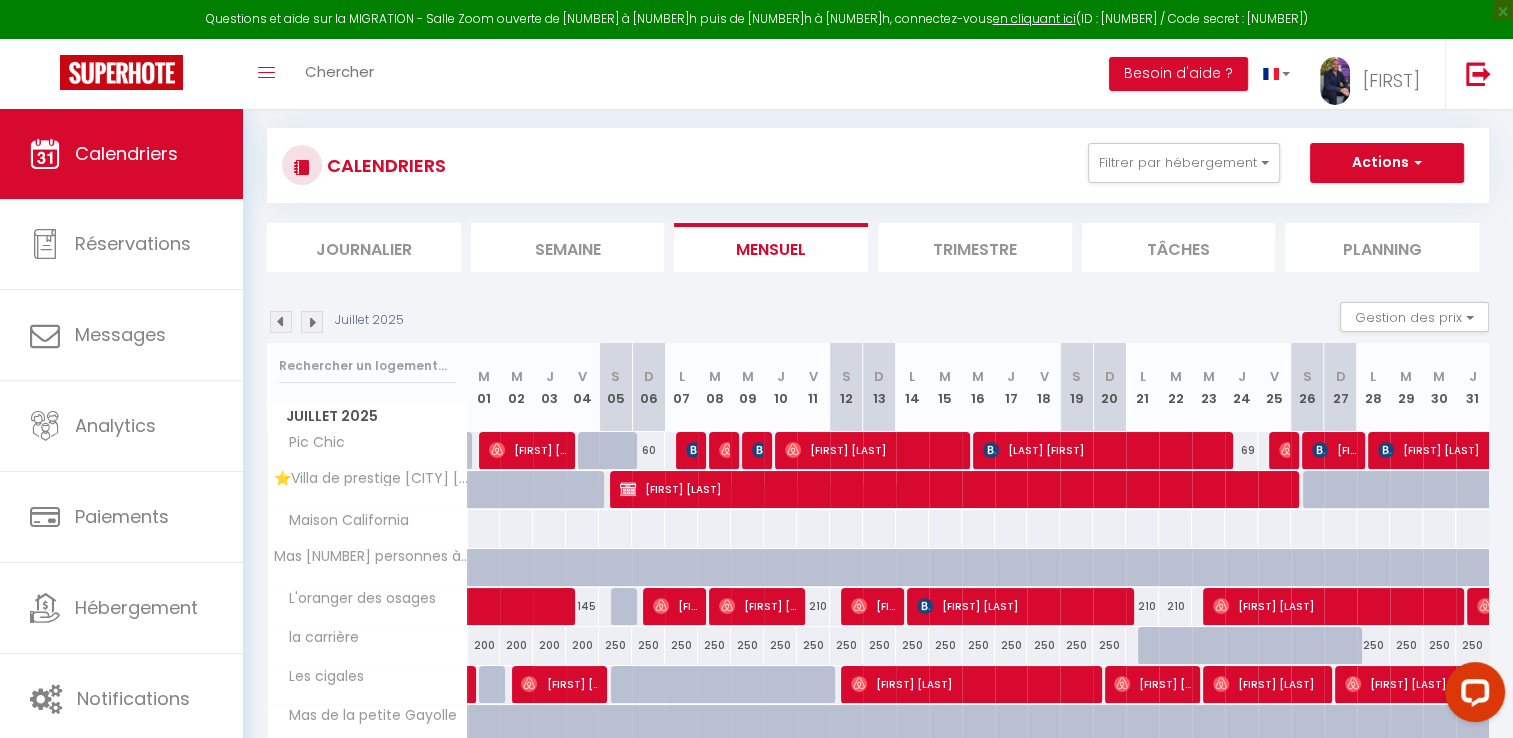 scroll, scrollTop: 23, scrollLeft: 0, axis: vertical 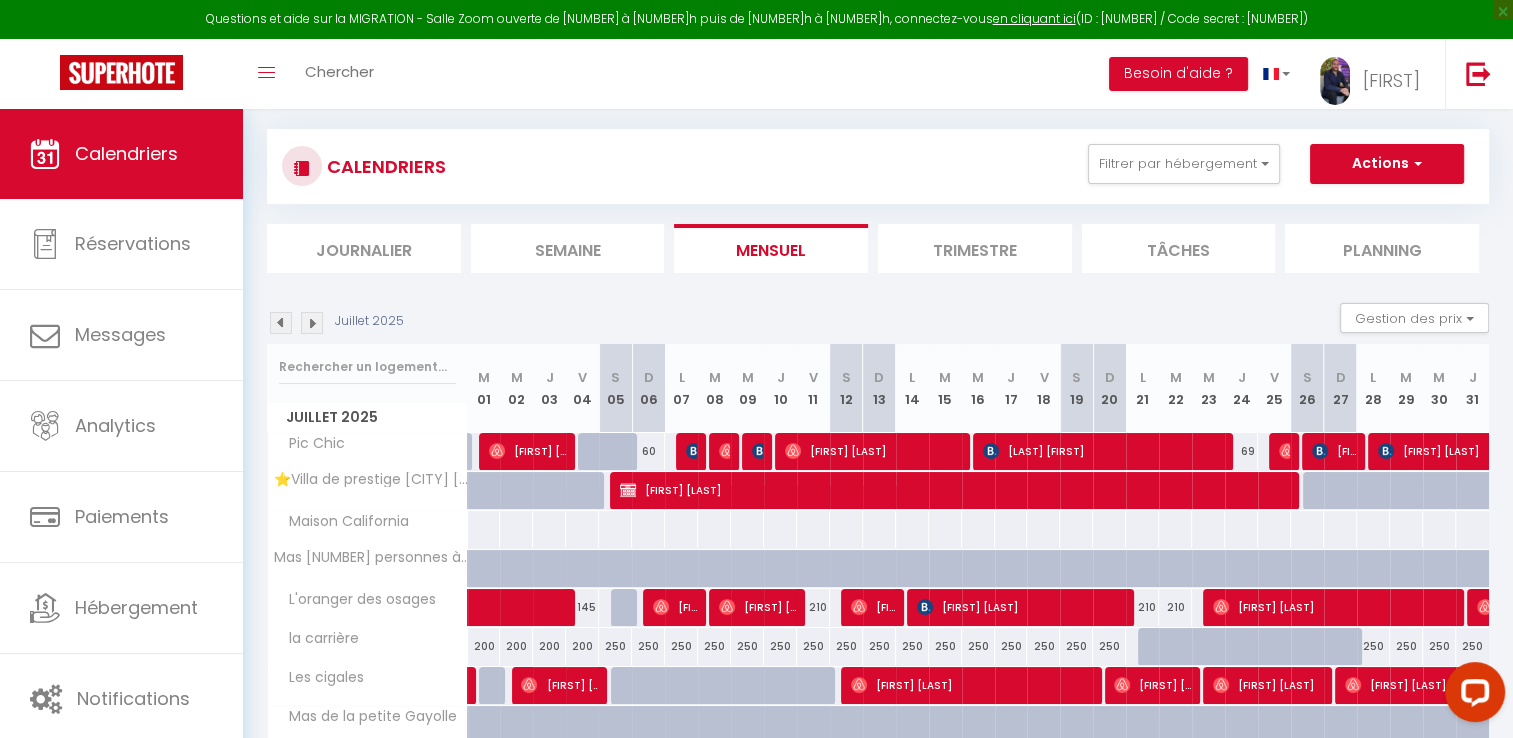 click at bounding box center (312, 323) 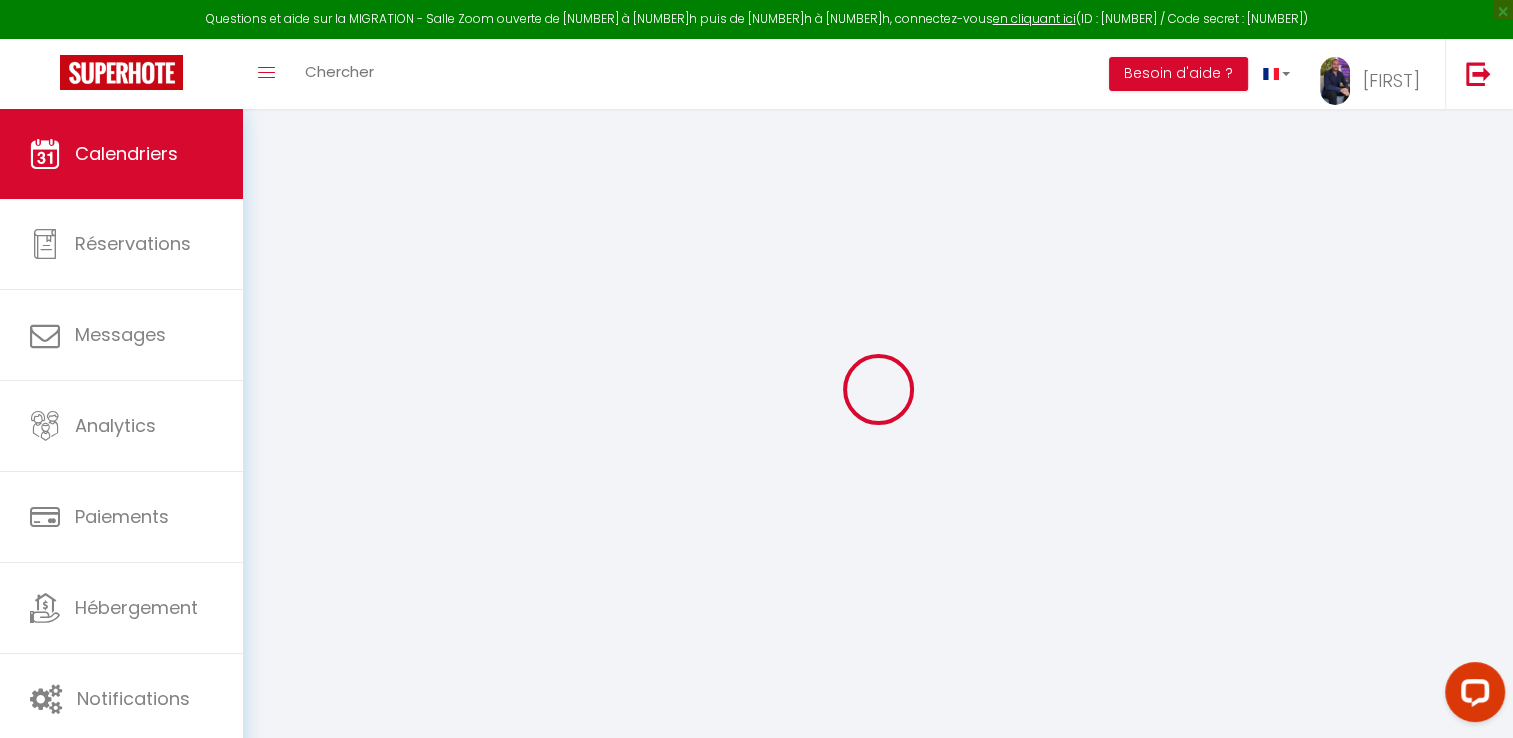 select on "KO" 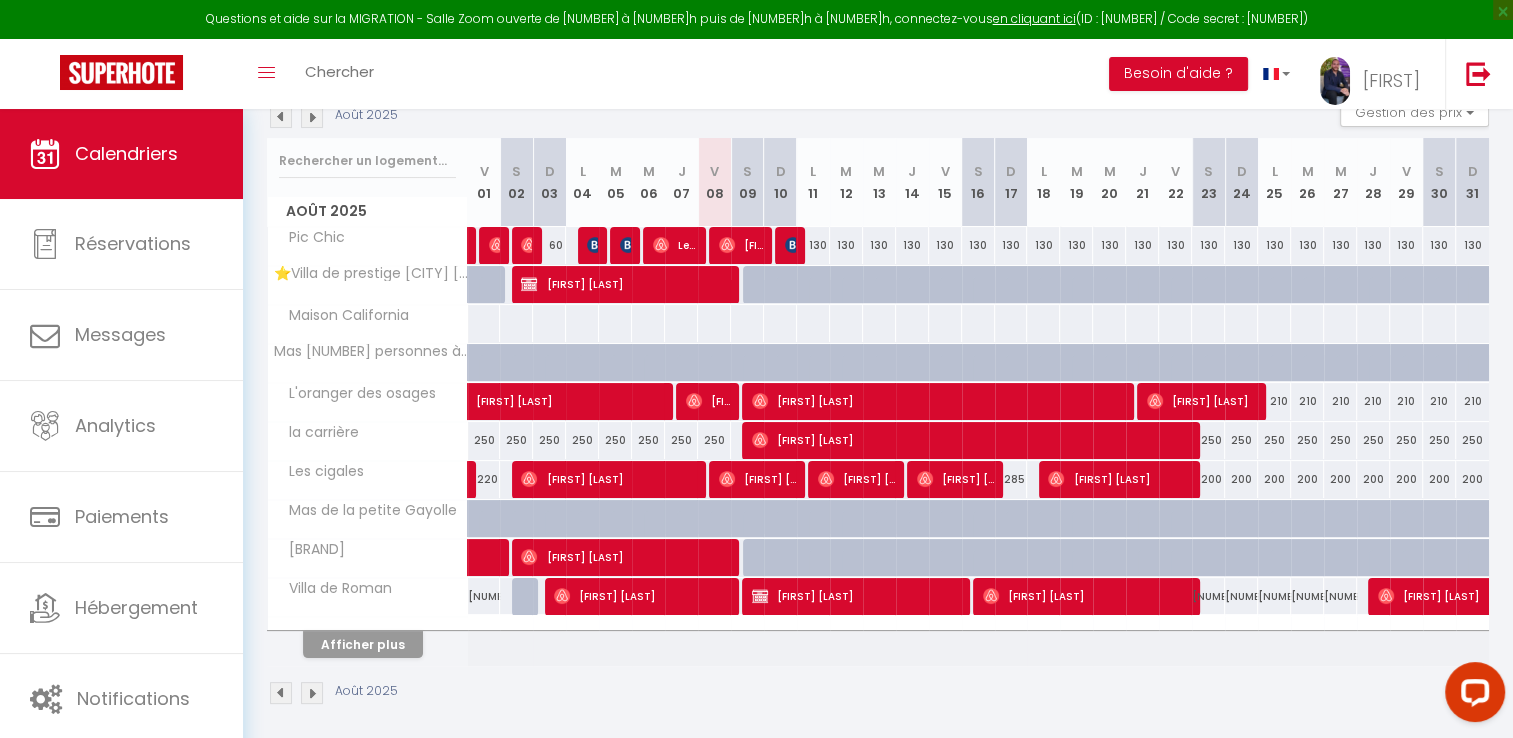 scroll, scrollTop: 235, scrollLeft: 0, axis: vertical 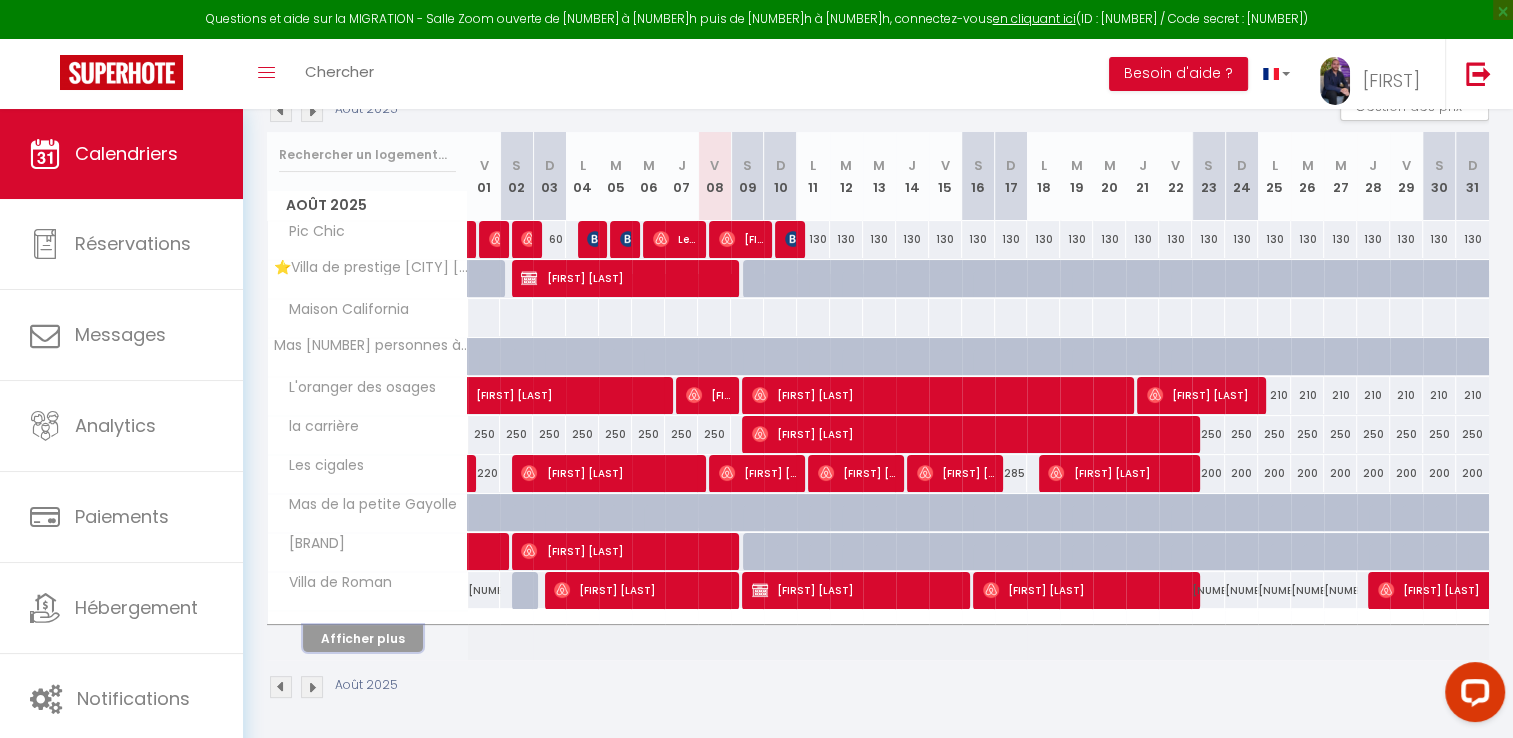 click on "Afficher plus" at bounding box center [363, 638] 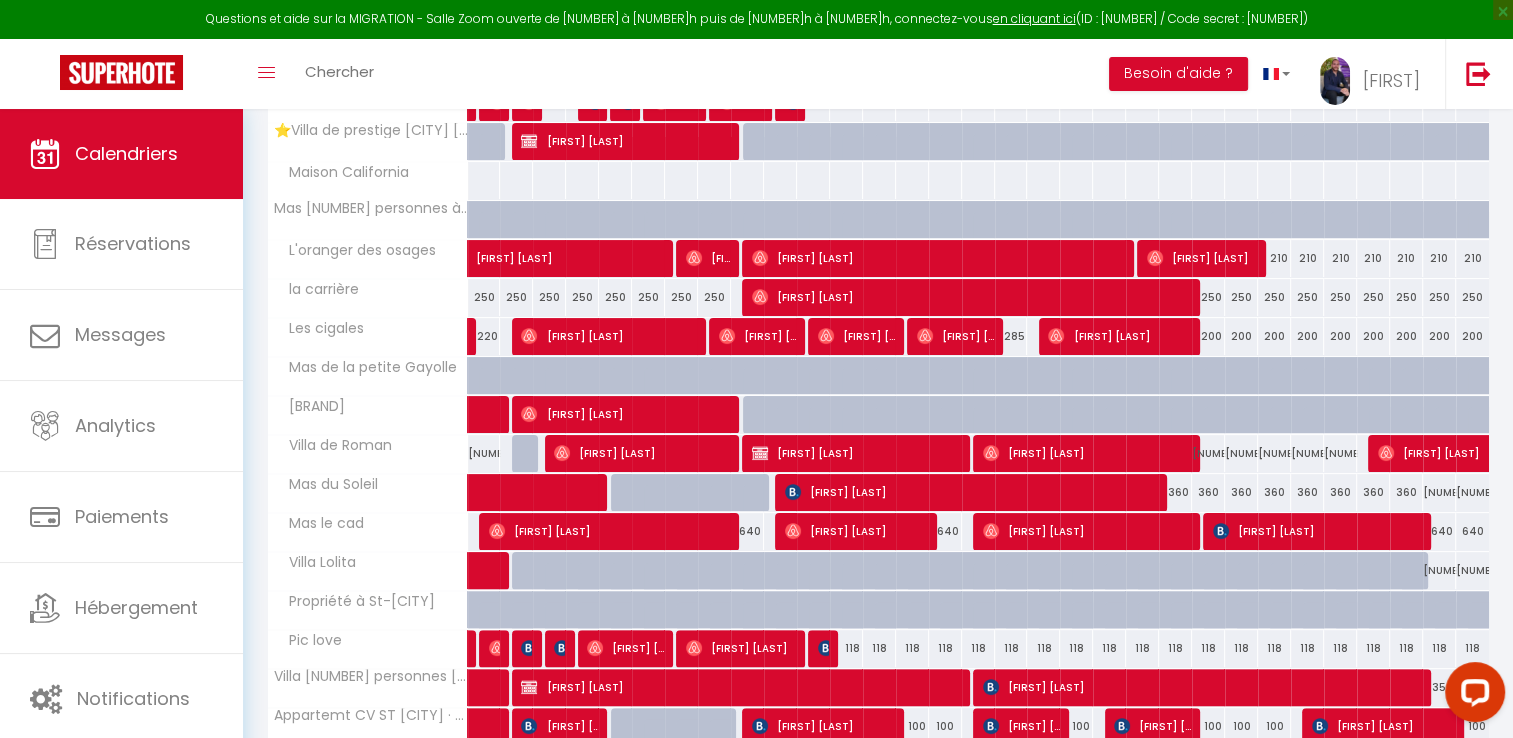 scroll, scrollTop: 535, scrollLeft: 0, axis: vertical 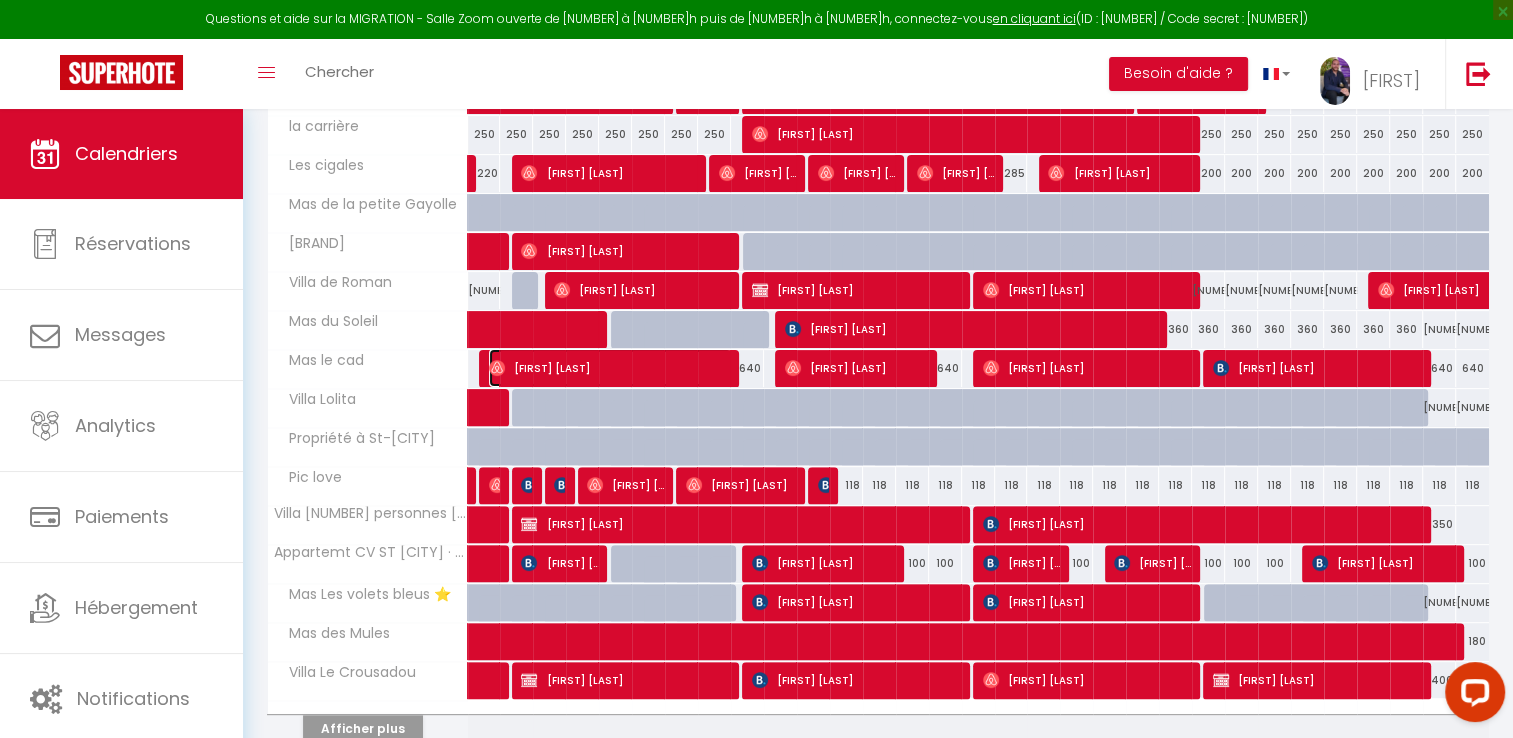click on "[FIRST] [LAST]" at bounding box center [610, 368] 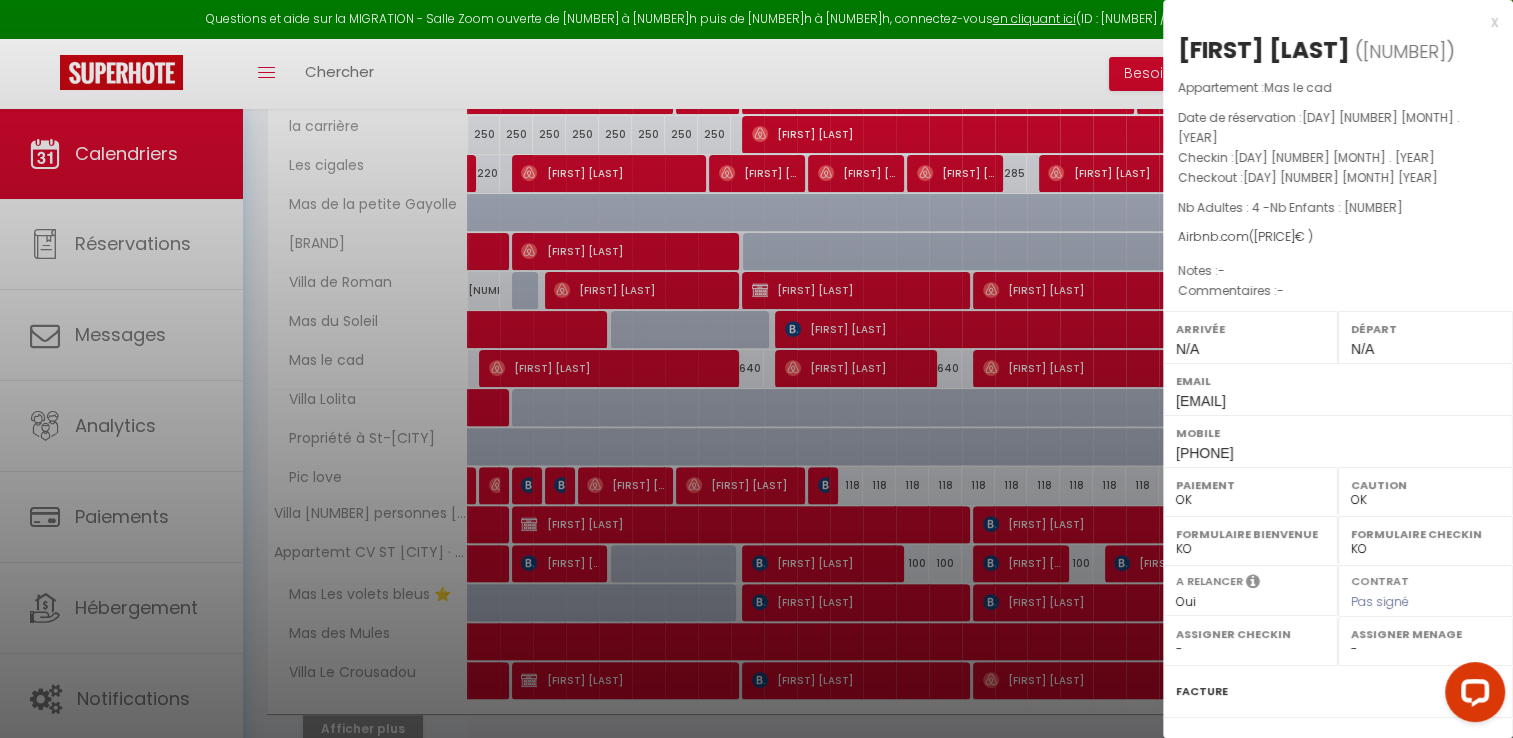 click at bounding box center (756, 369) 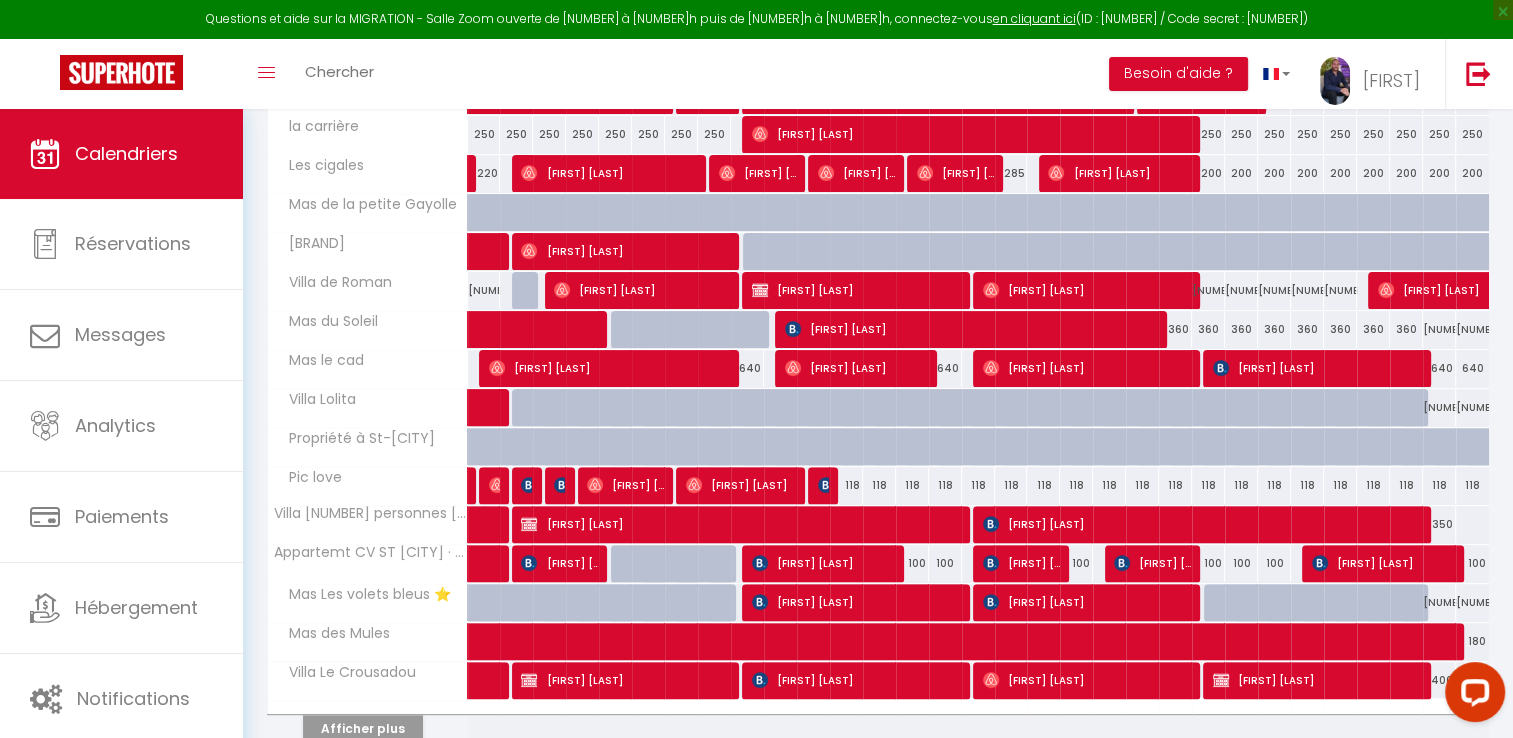 click on "Mas du Soleil" at bounding box center (327, 322) 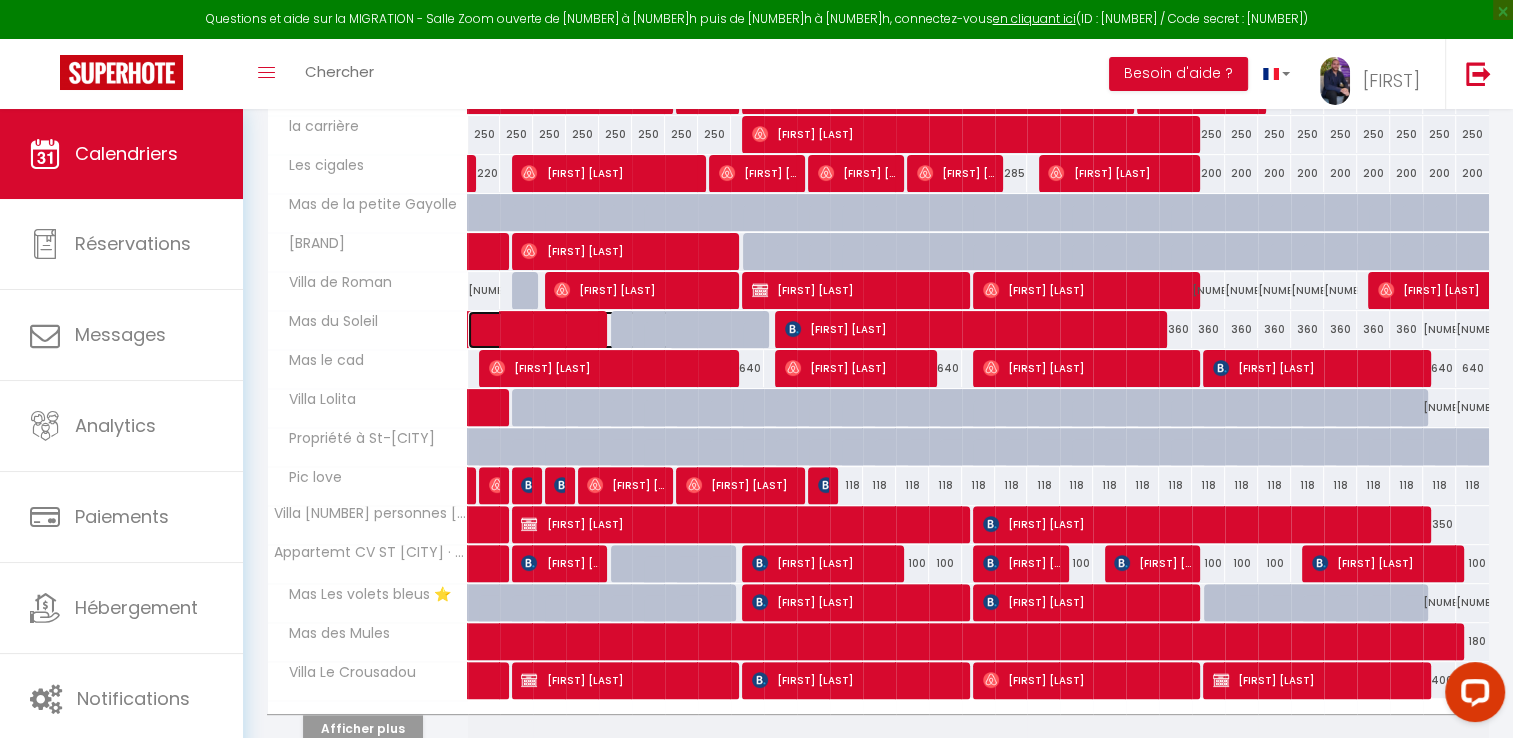 click at bounding box center [581, 330] 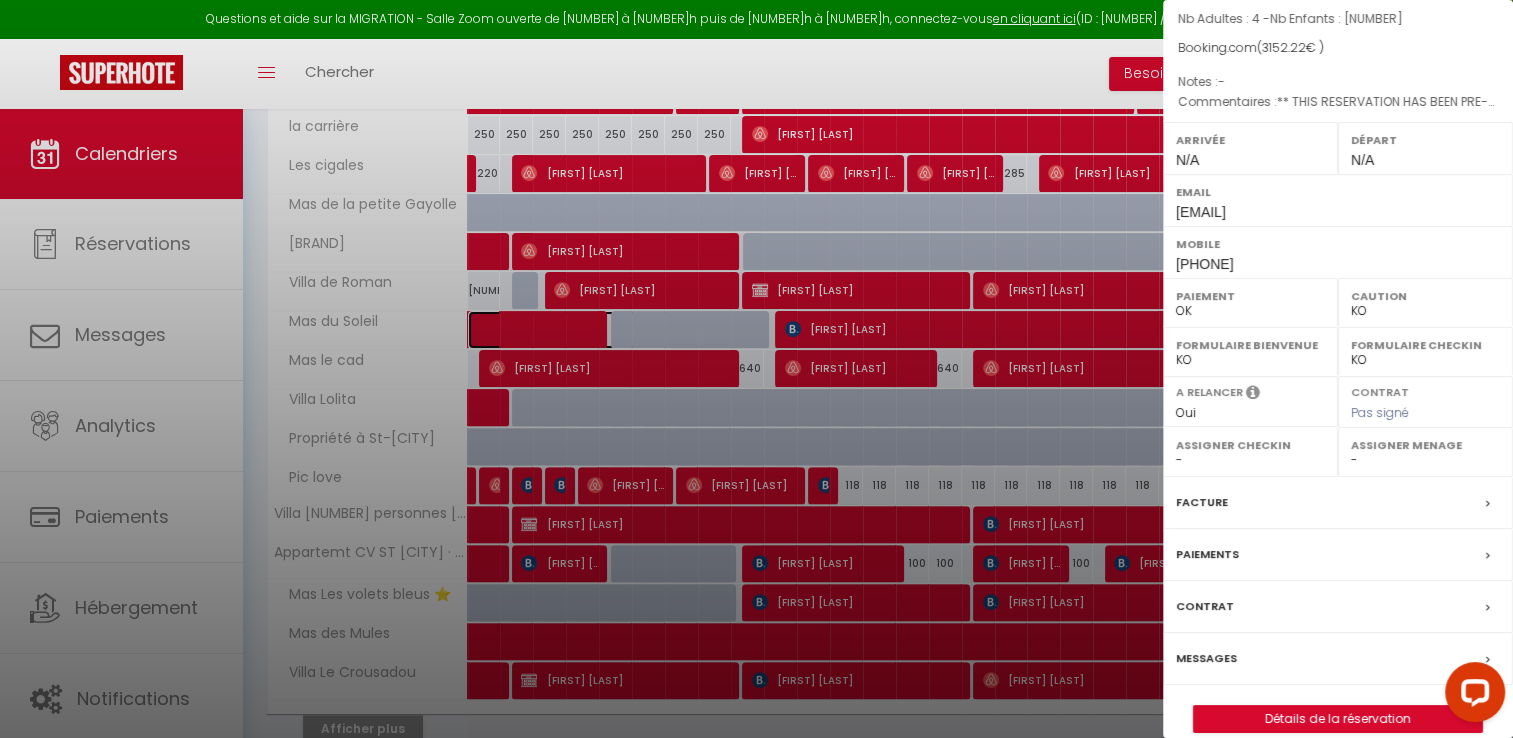 scroll, scrollTop: 190, scrollLeft: 0, axis: vertical 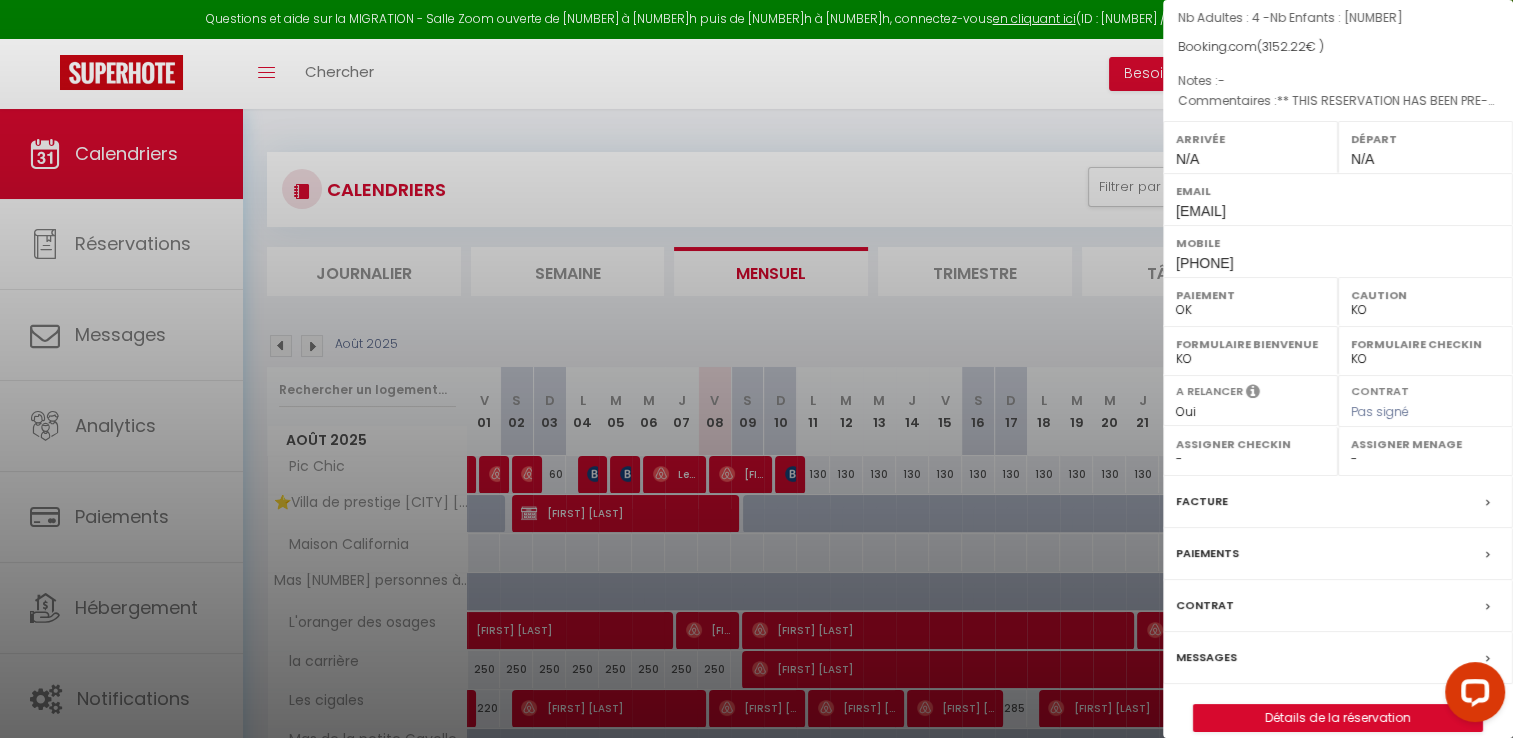 click at bounding box center (756, 369) 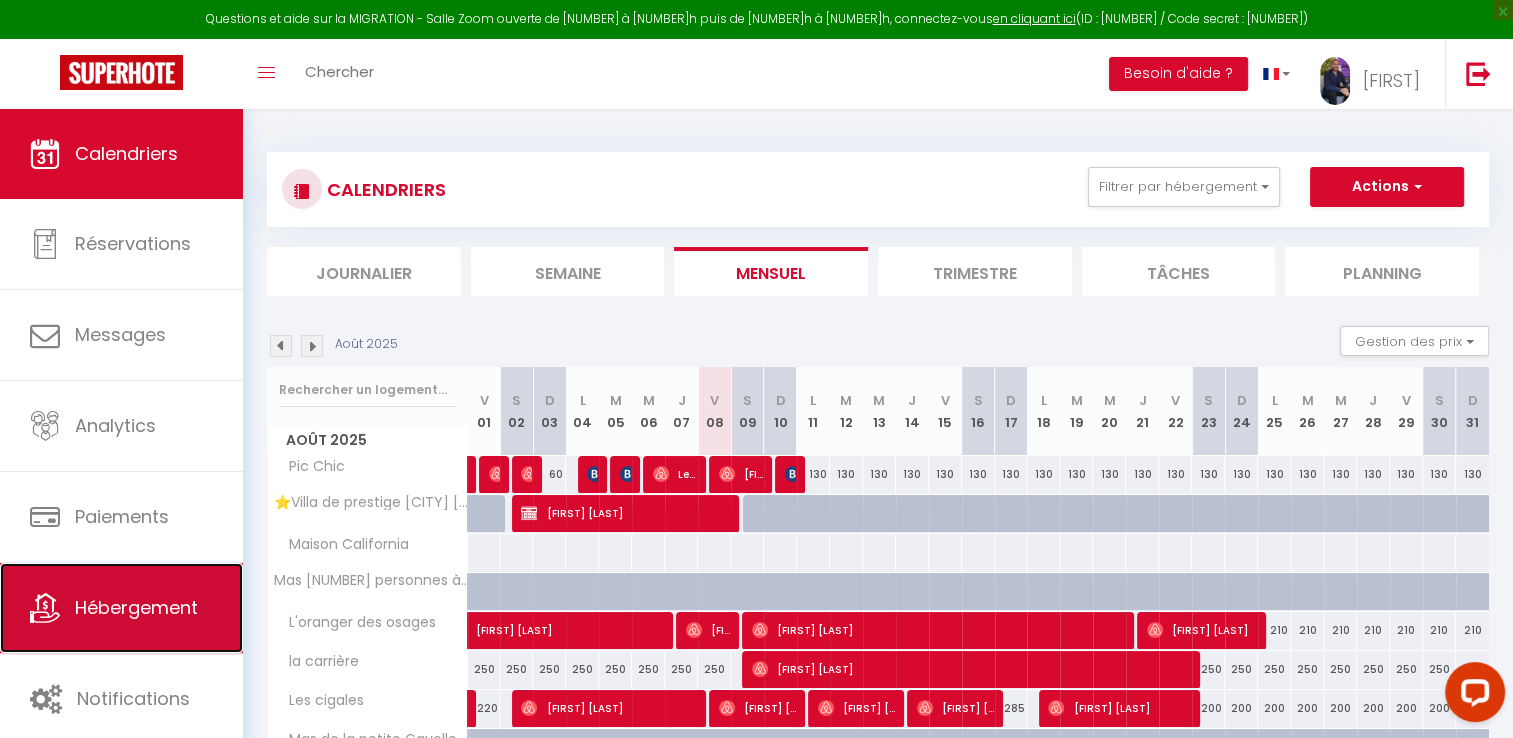 click on "Hébergement" at bounding box center [136, 607] 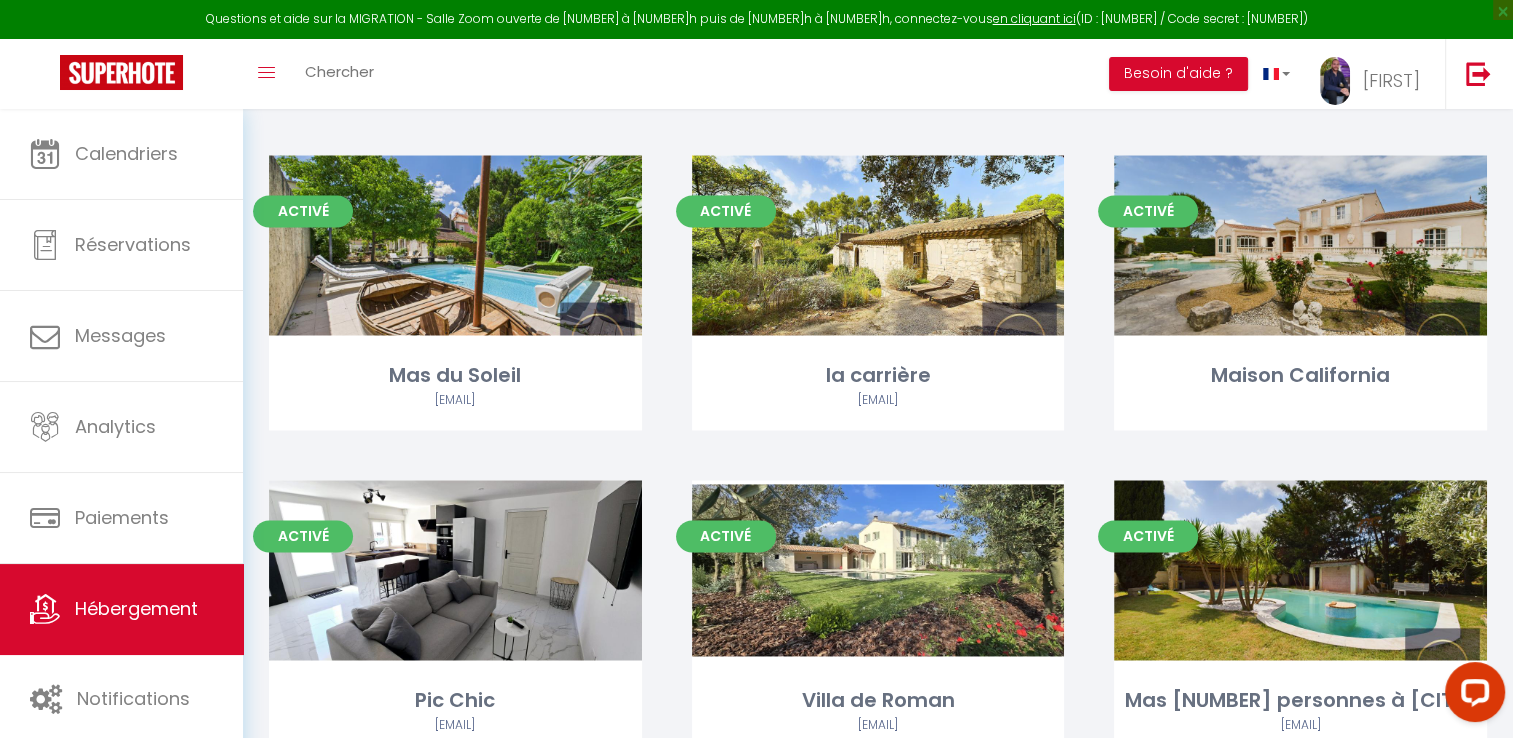 scroll, scrollTop: 2900, scrollLeft: 0, axis: vertical 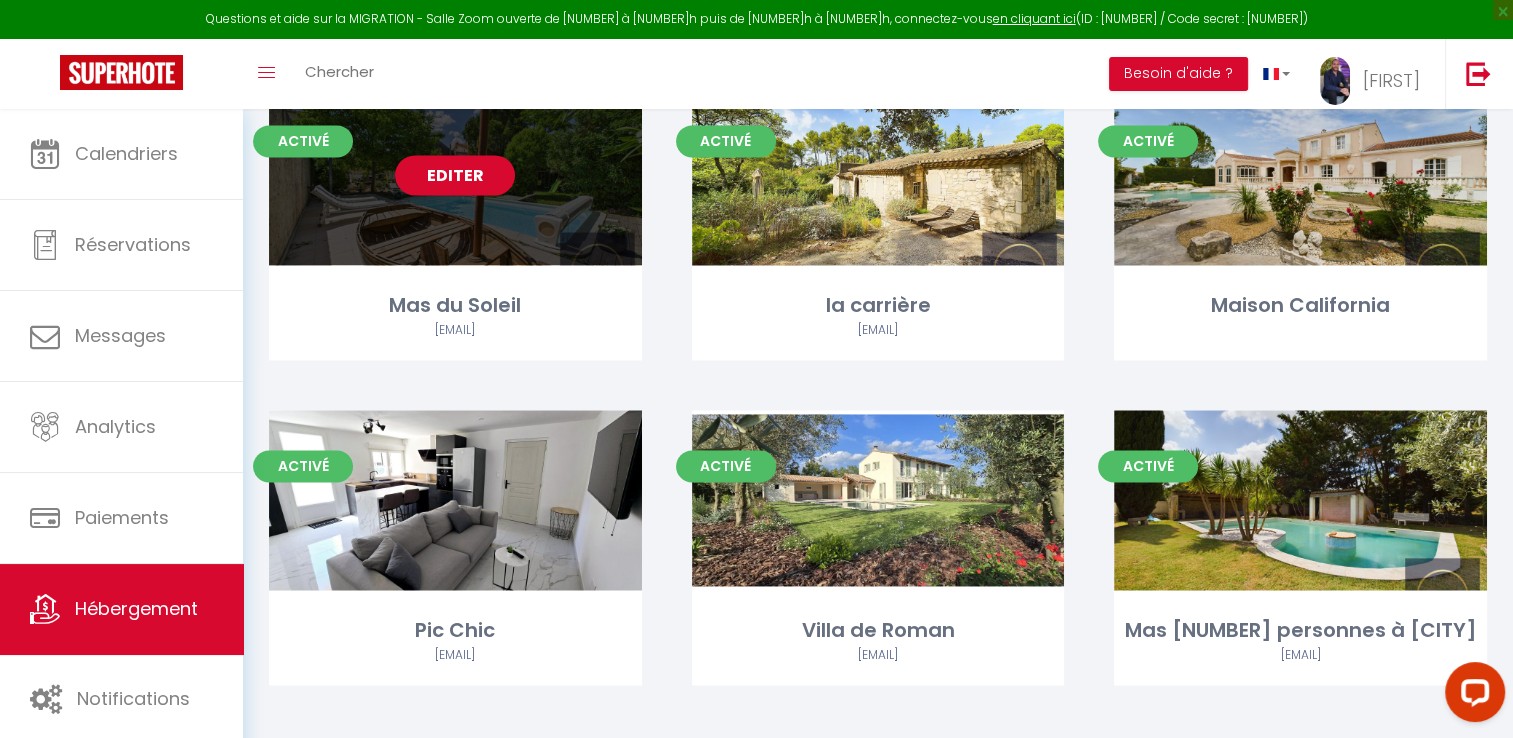 click on "Editer" at bounding box center (455, 175) 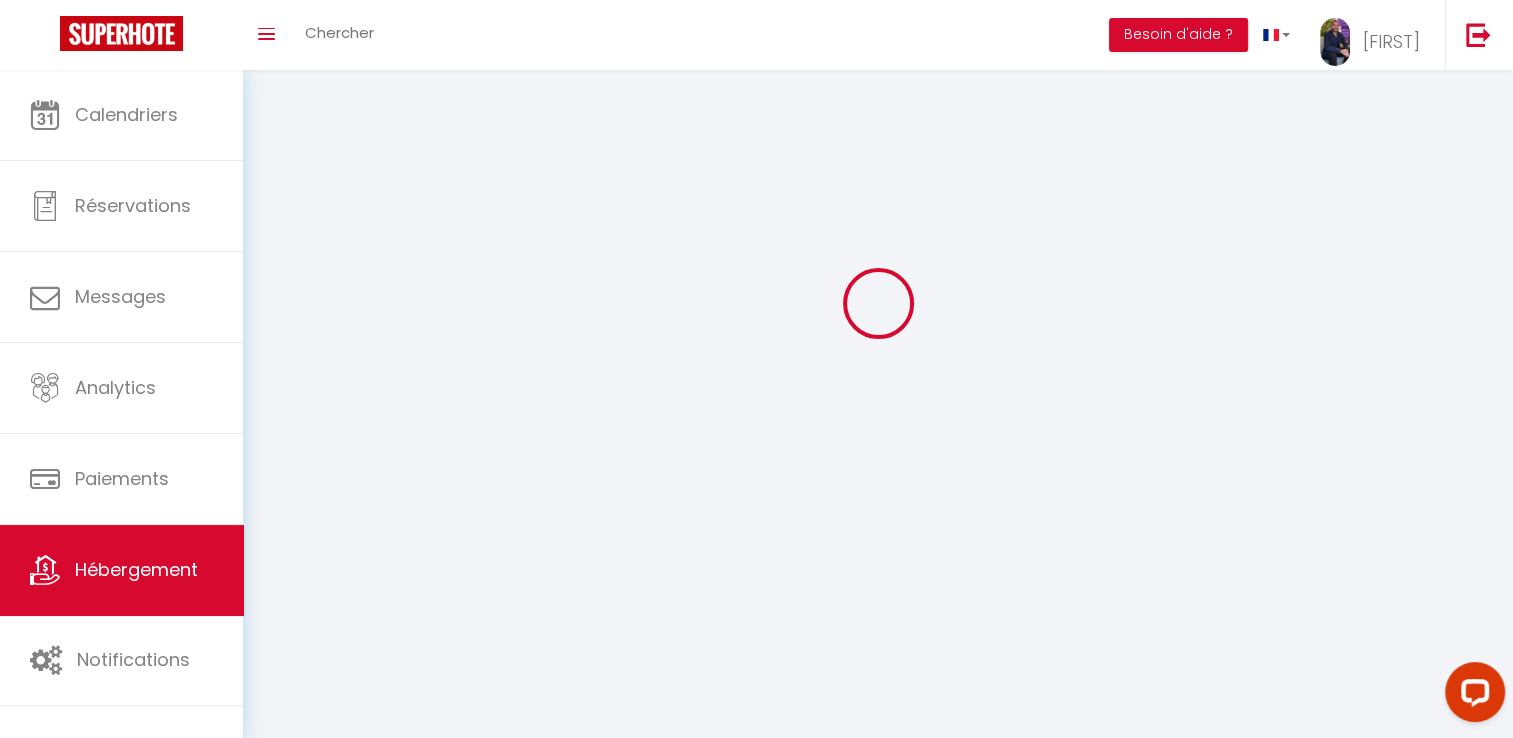 scroll, scrollTop: 0, scrollLeft: 0, axis: both 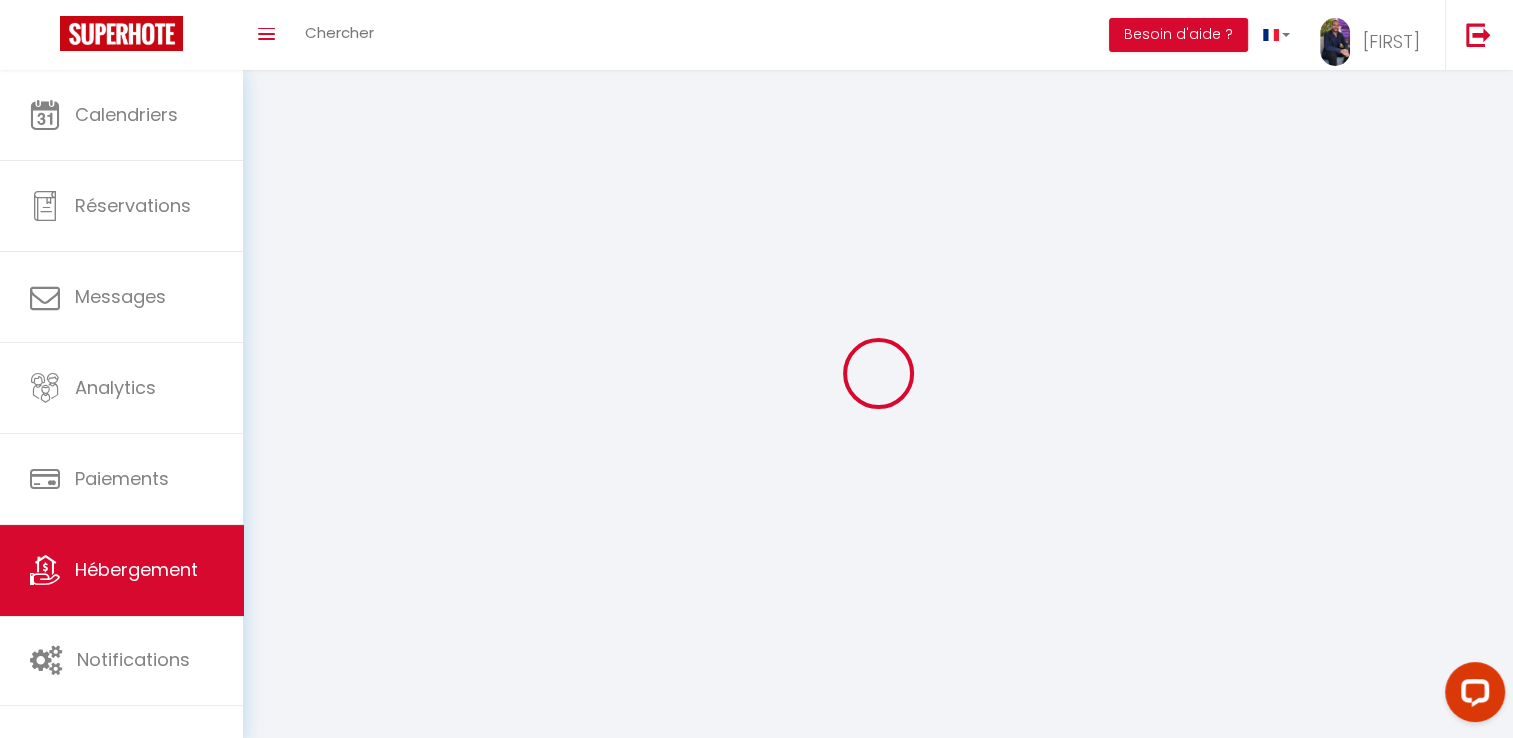 select 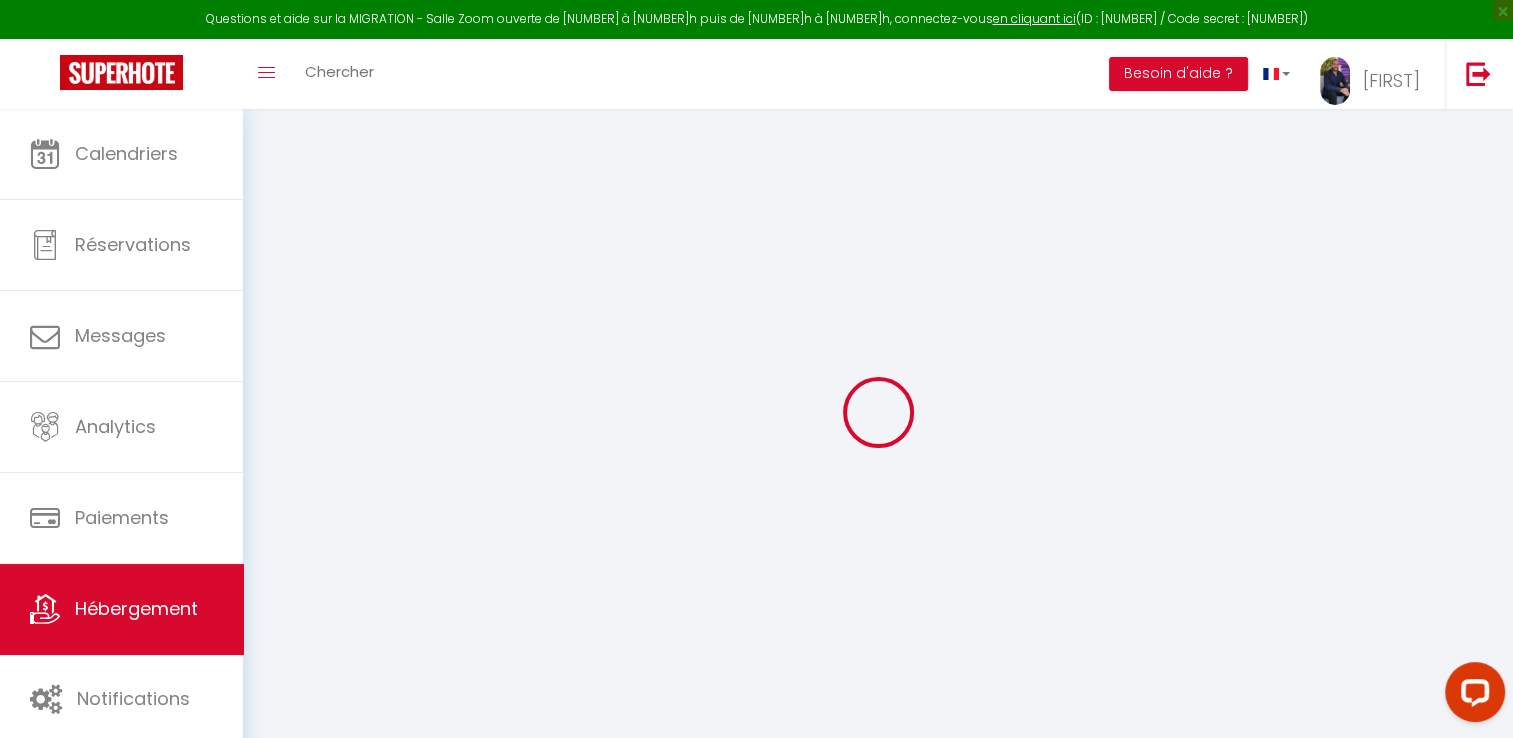 select 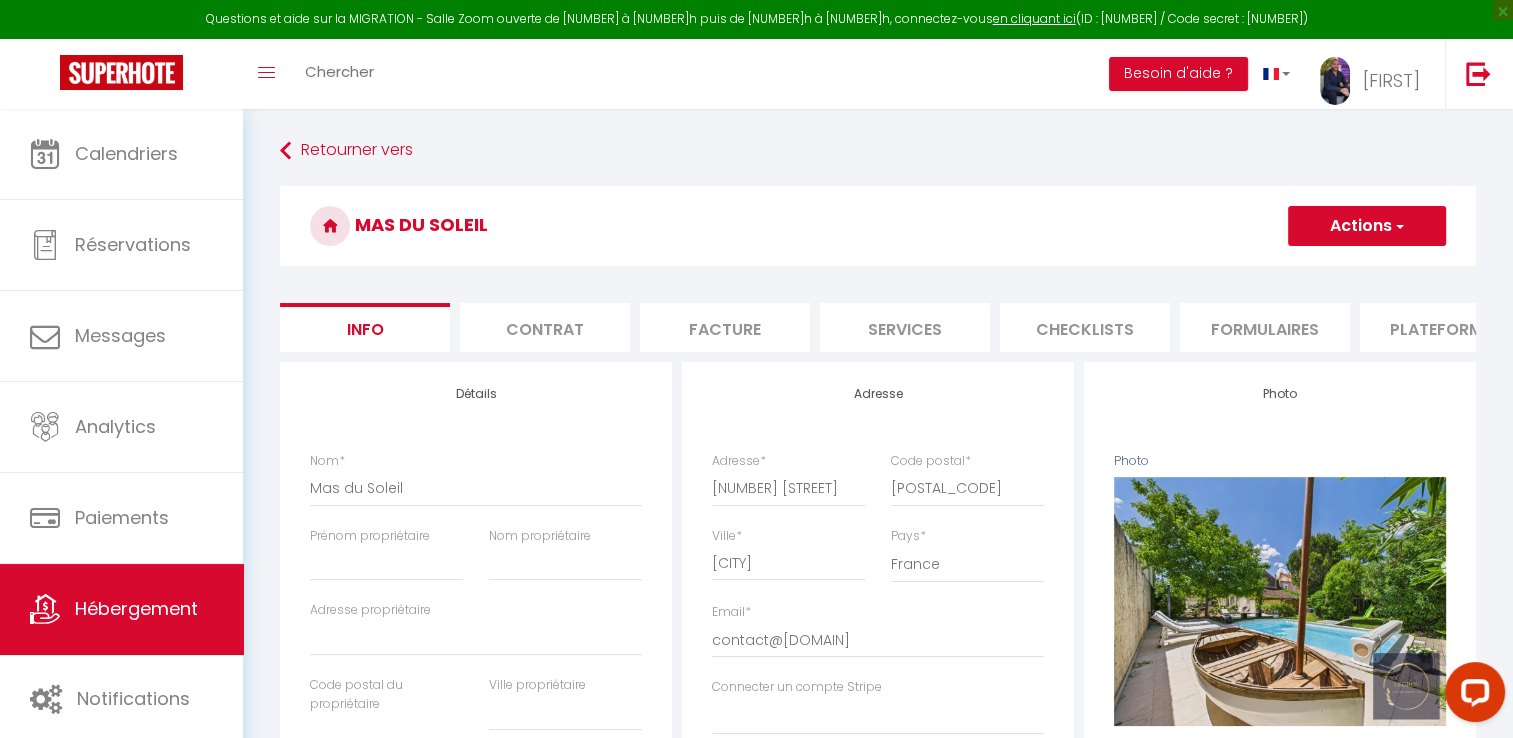 checkbox on "false" 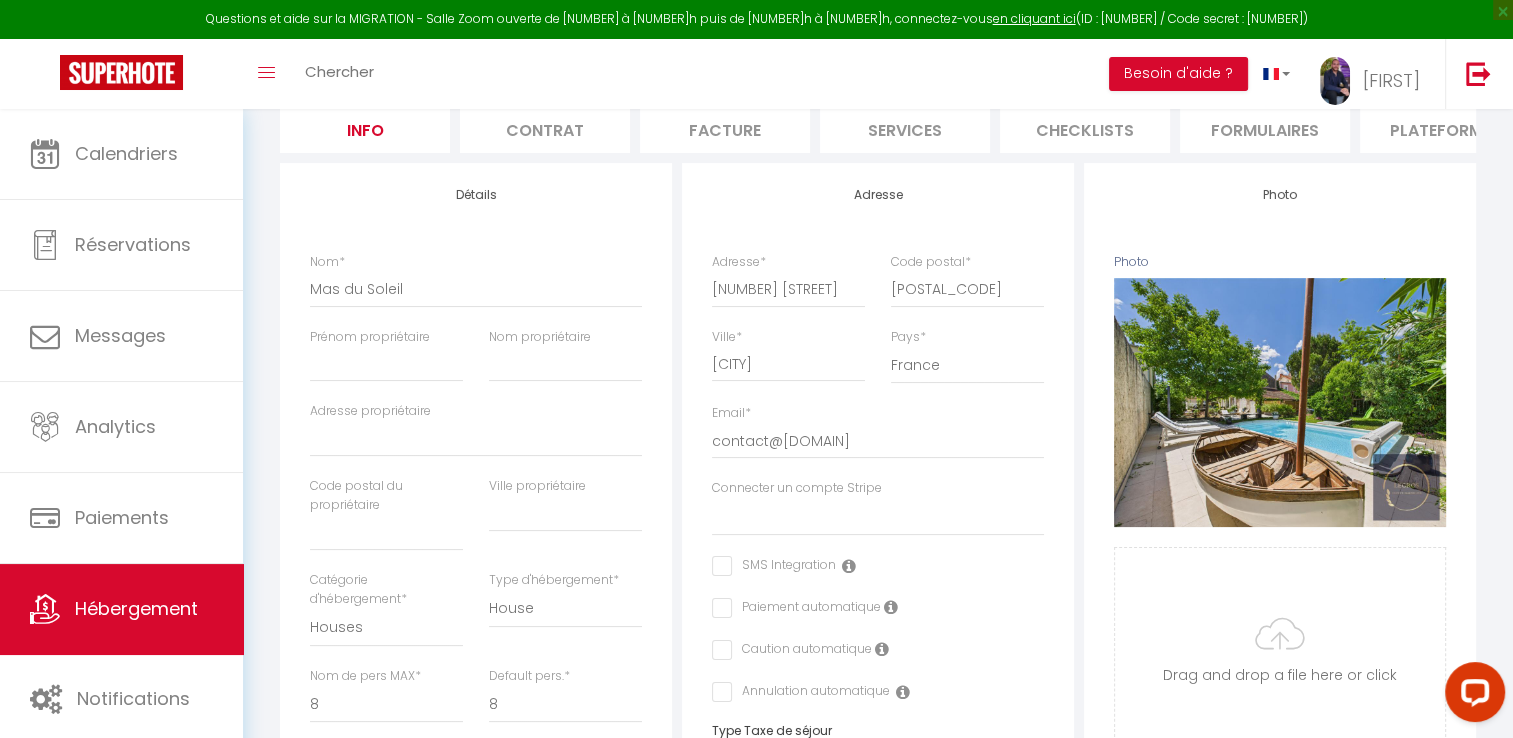 scroll, scrollTop: 300, scrollLeft: 0, axis: vertical 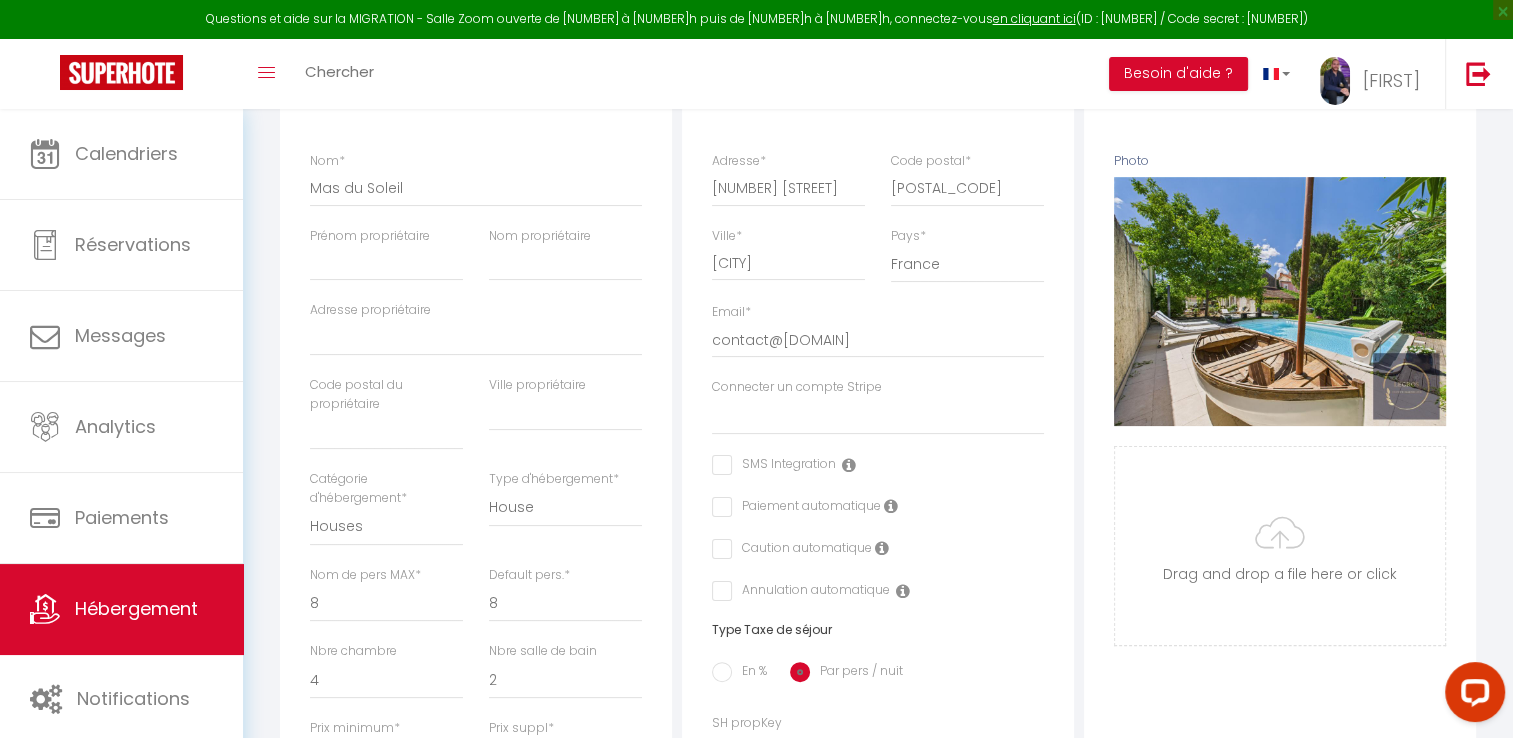 drag, startPoint x: 870, startPoint y: 201, endPoint x: 818, endPoint y: 201, distance: 52 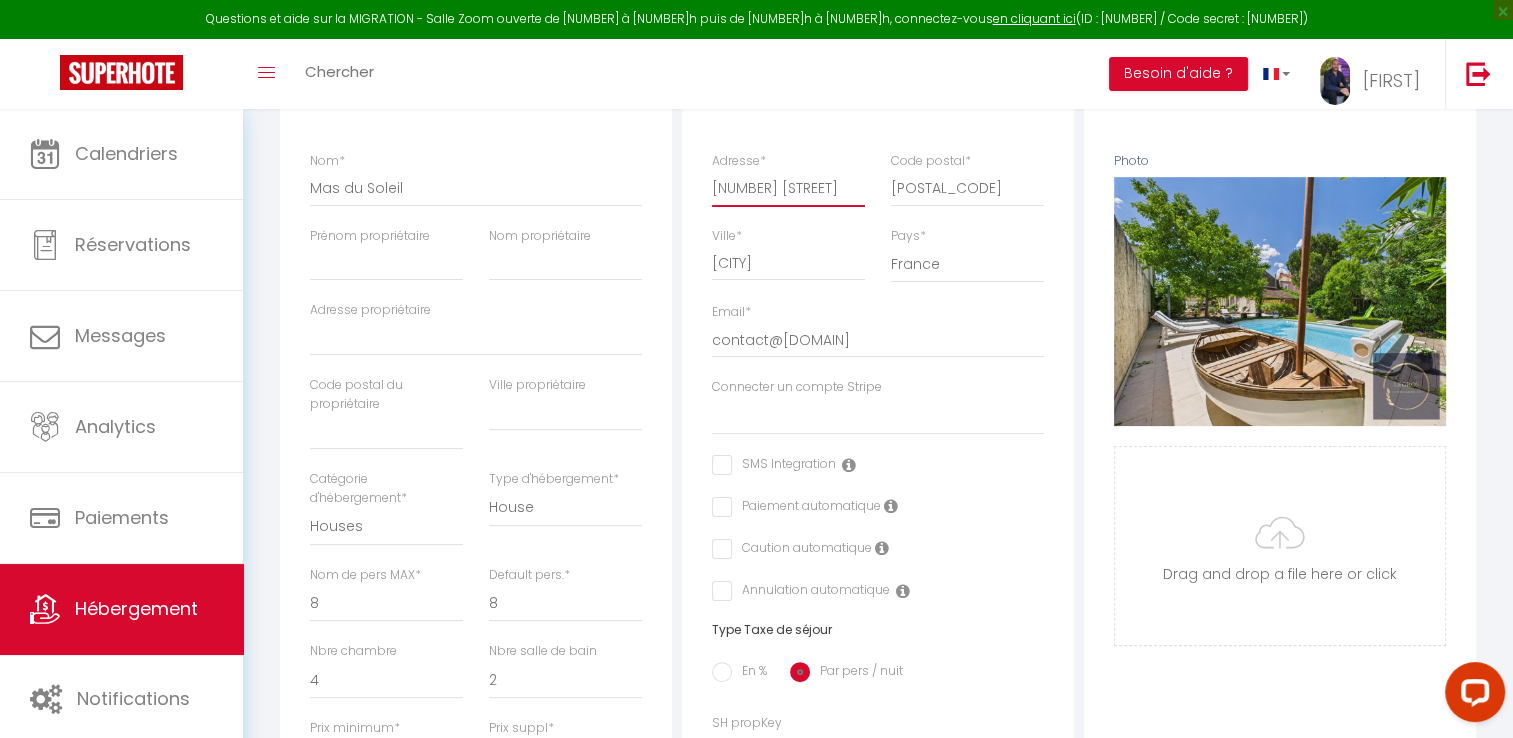 scroll, scrollTop: 0, scrollLeft: 27, axis: horizontal 